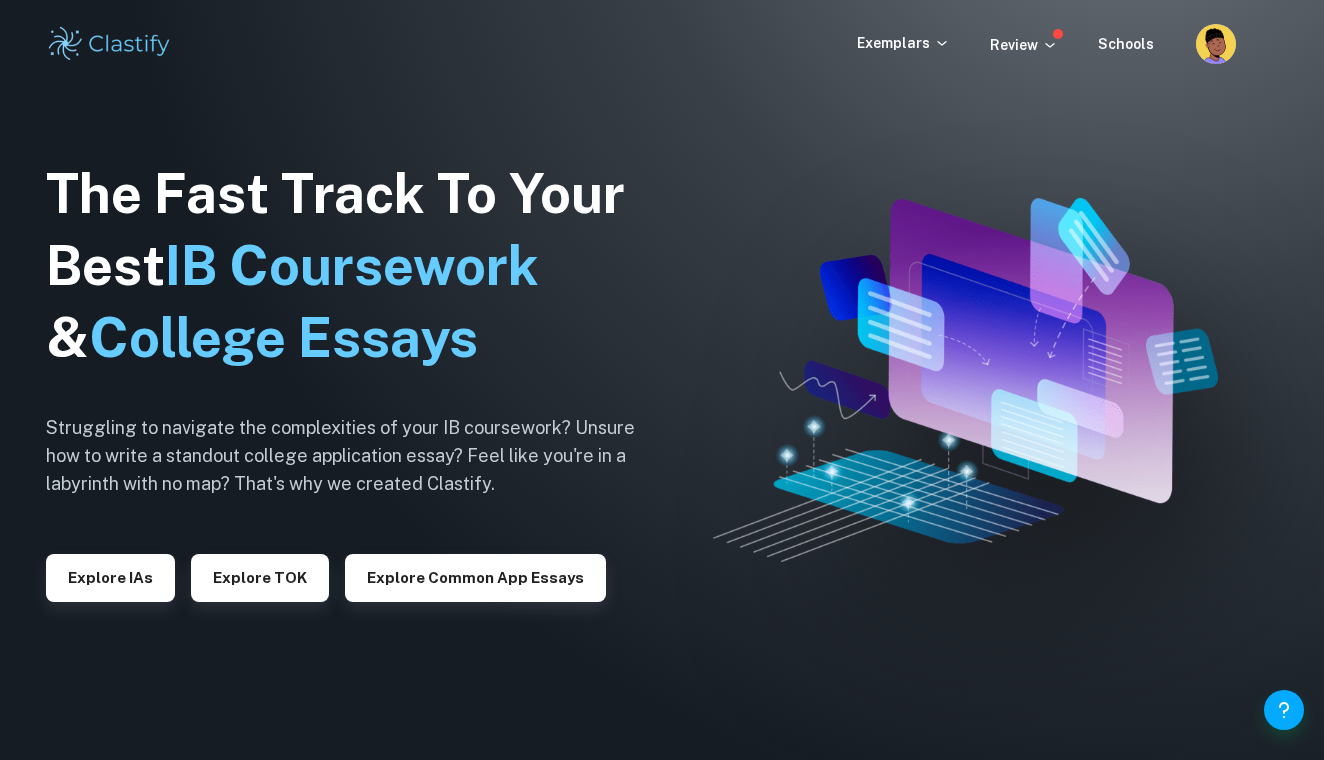 scroll, scrollTop: 0, scrollLeft: 0, axis: both 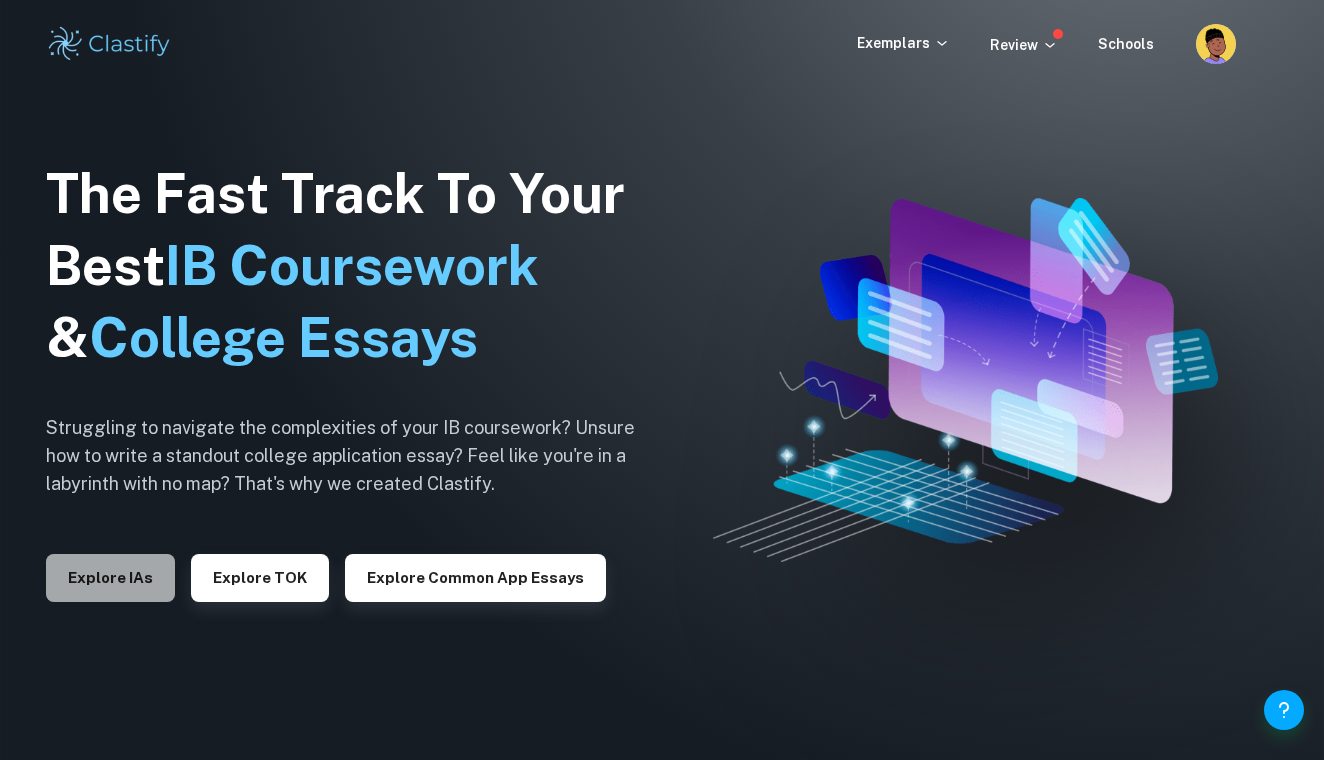 click on "Explore IAs" at bounding box center (110, 578) 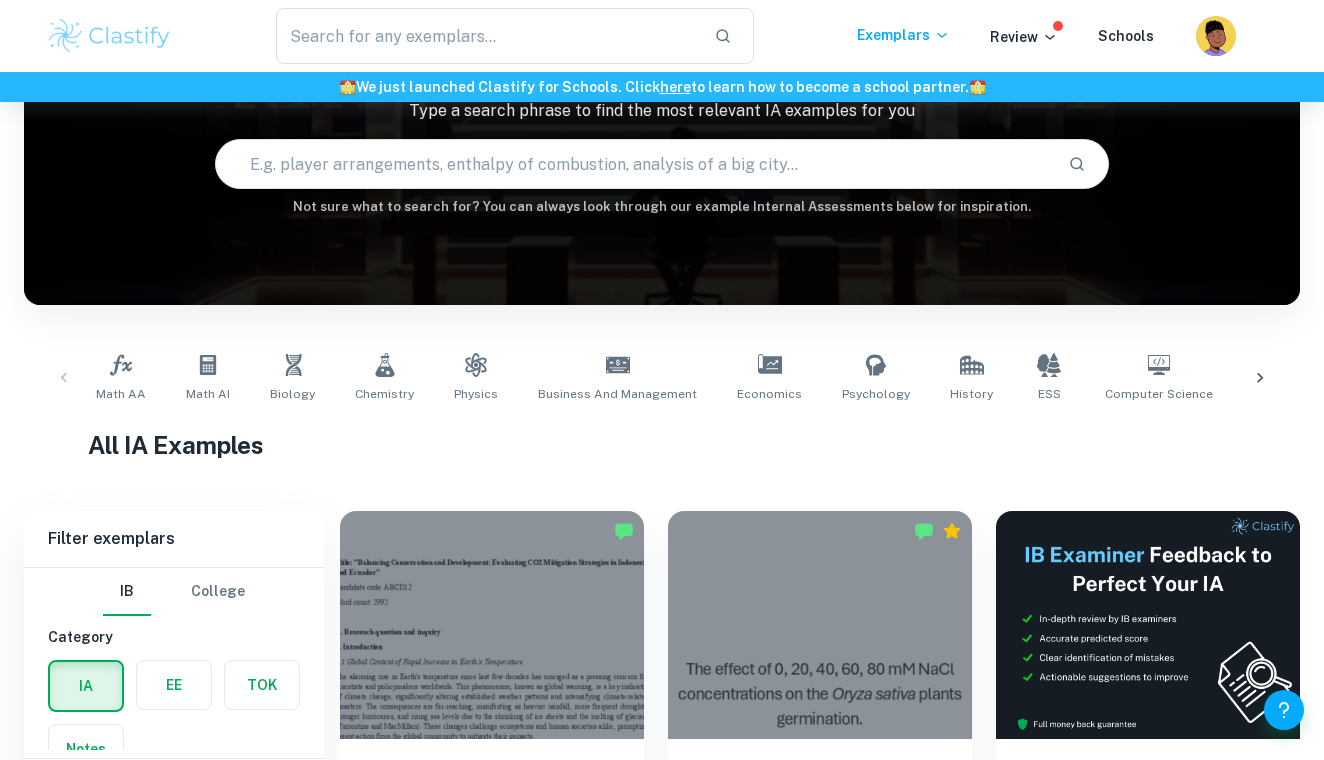 scroll, scrollTop: 162, scrollLeft: 0, axis: vertical 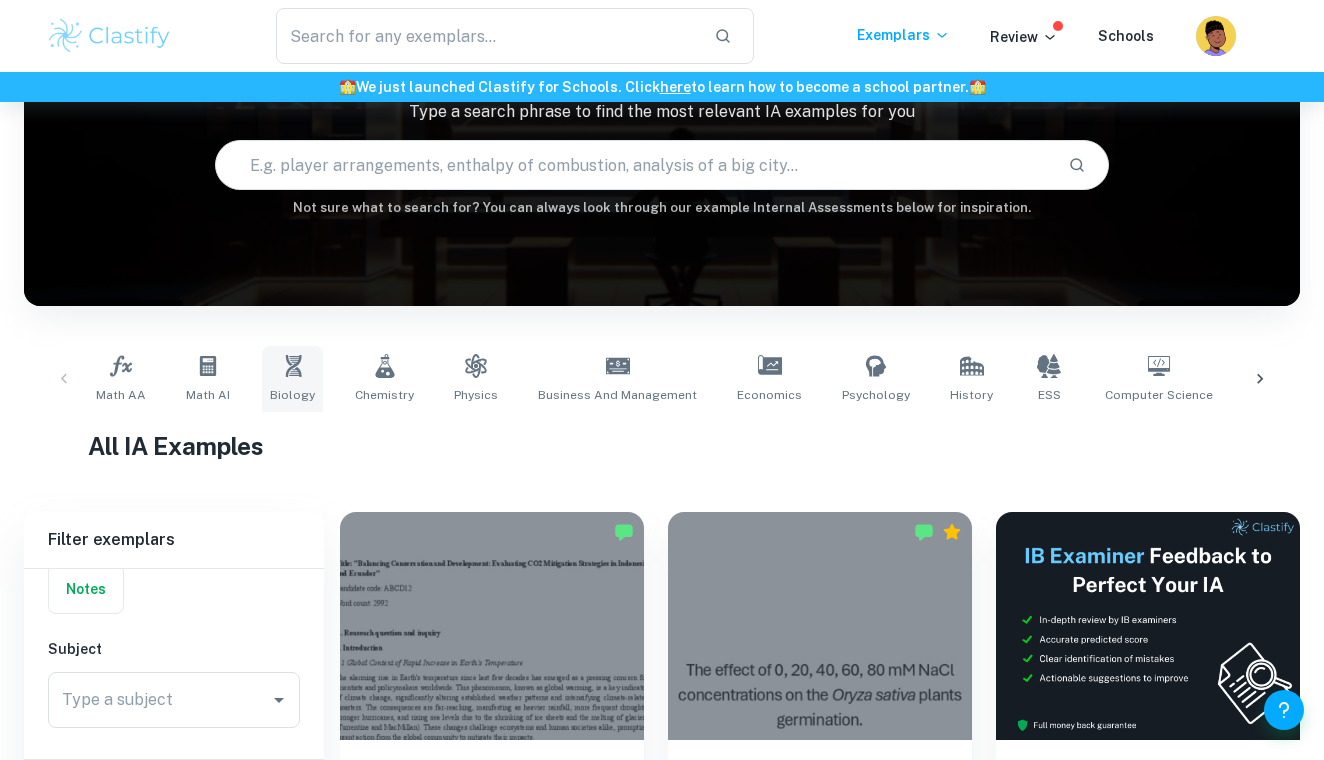 click 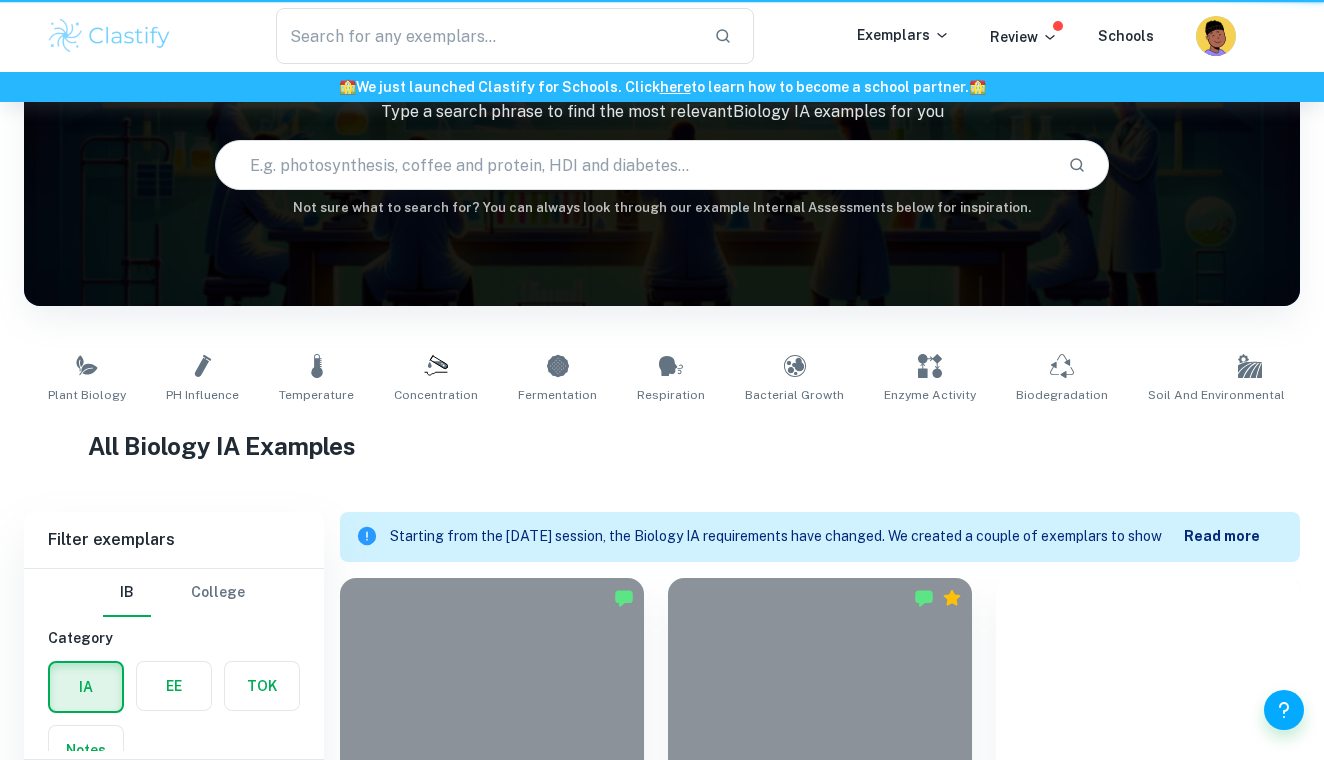 type on "Biology" 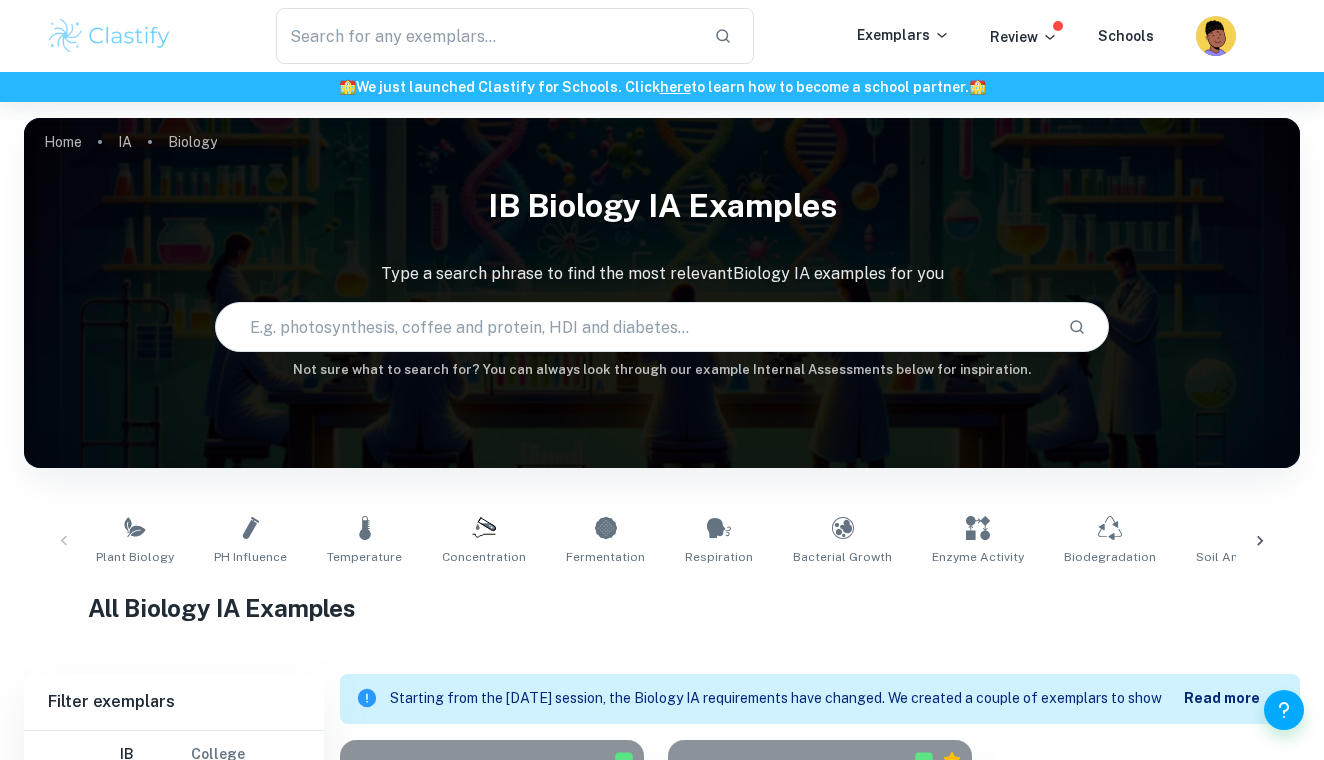 click at bounding box center [633, 327] 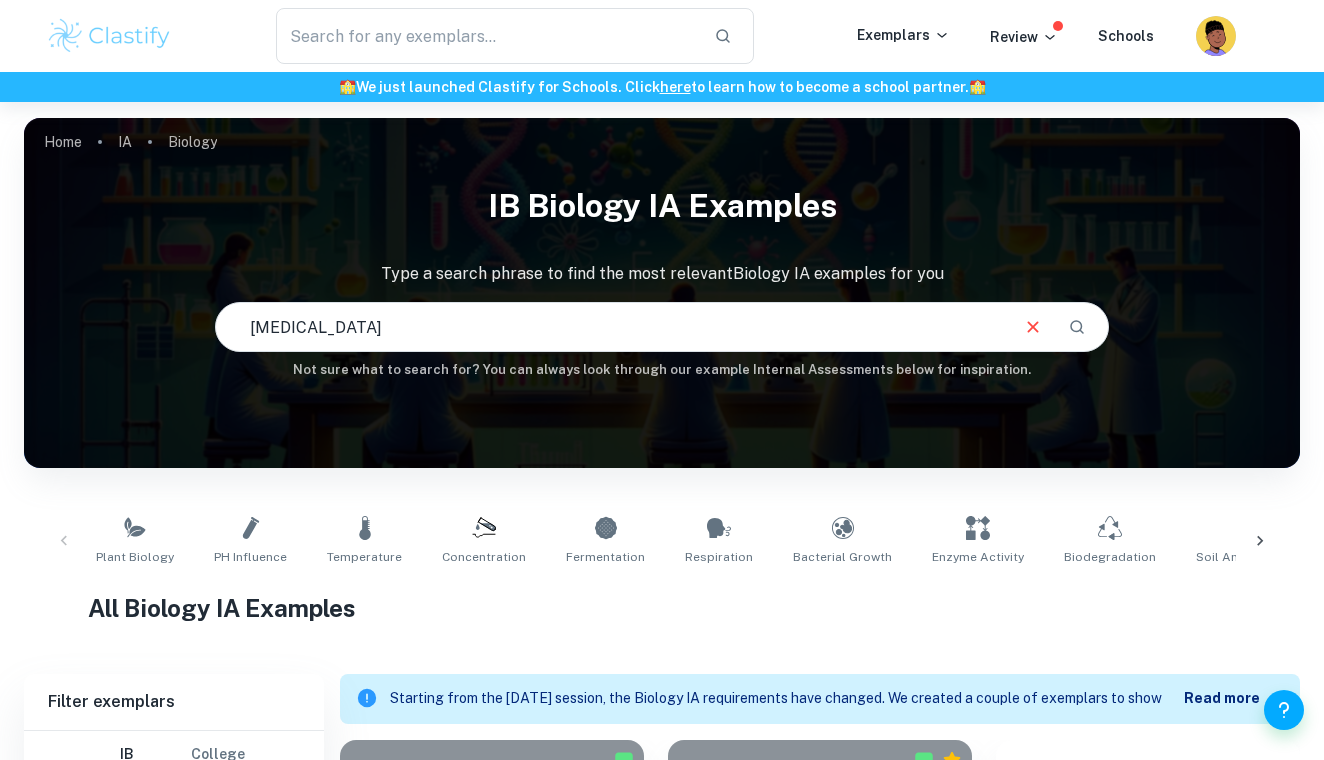 type on "[MEDICAL_DATA]" 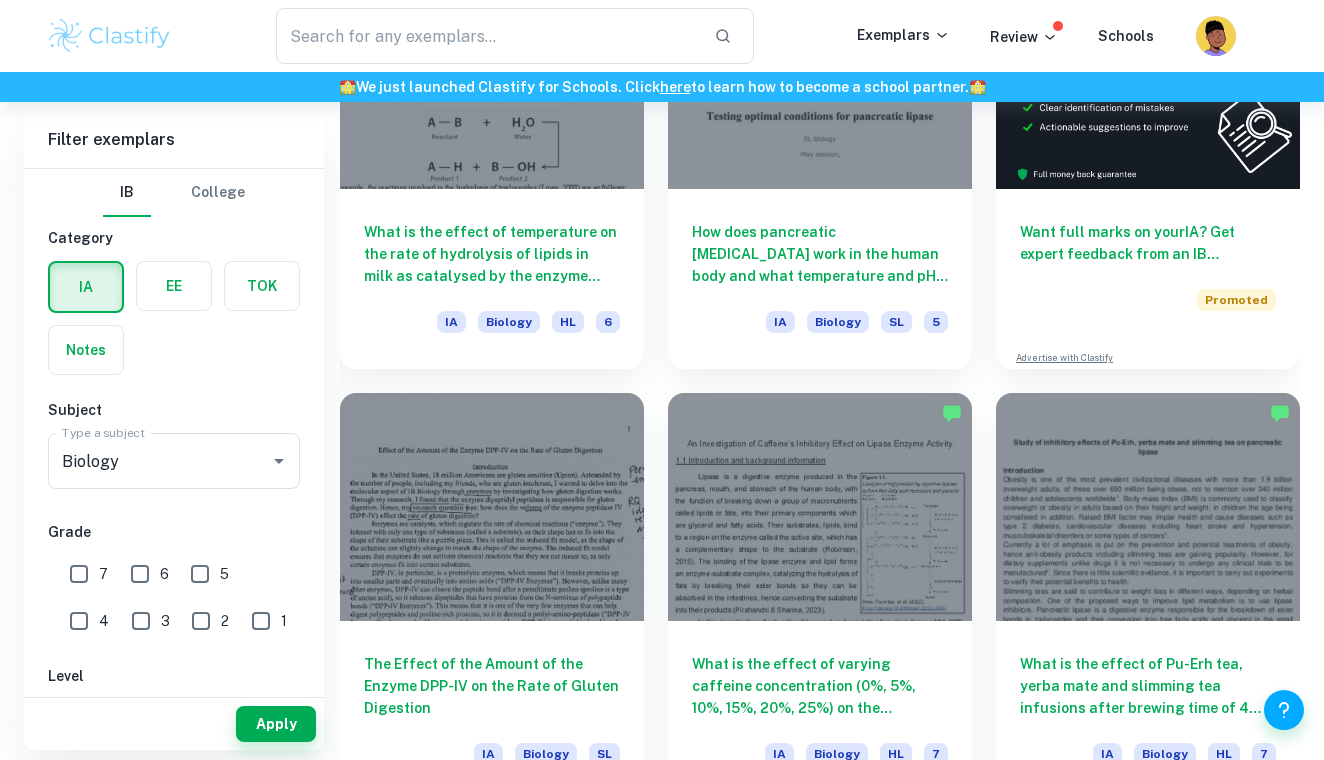 scroll, scrollTop: 848, scrollLeft: 0, axis: vertical 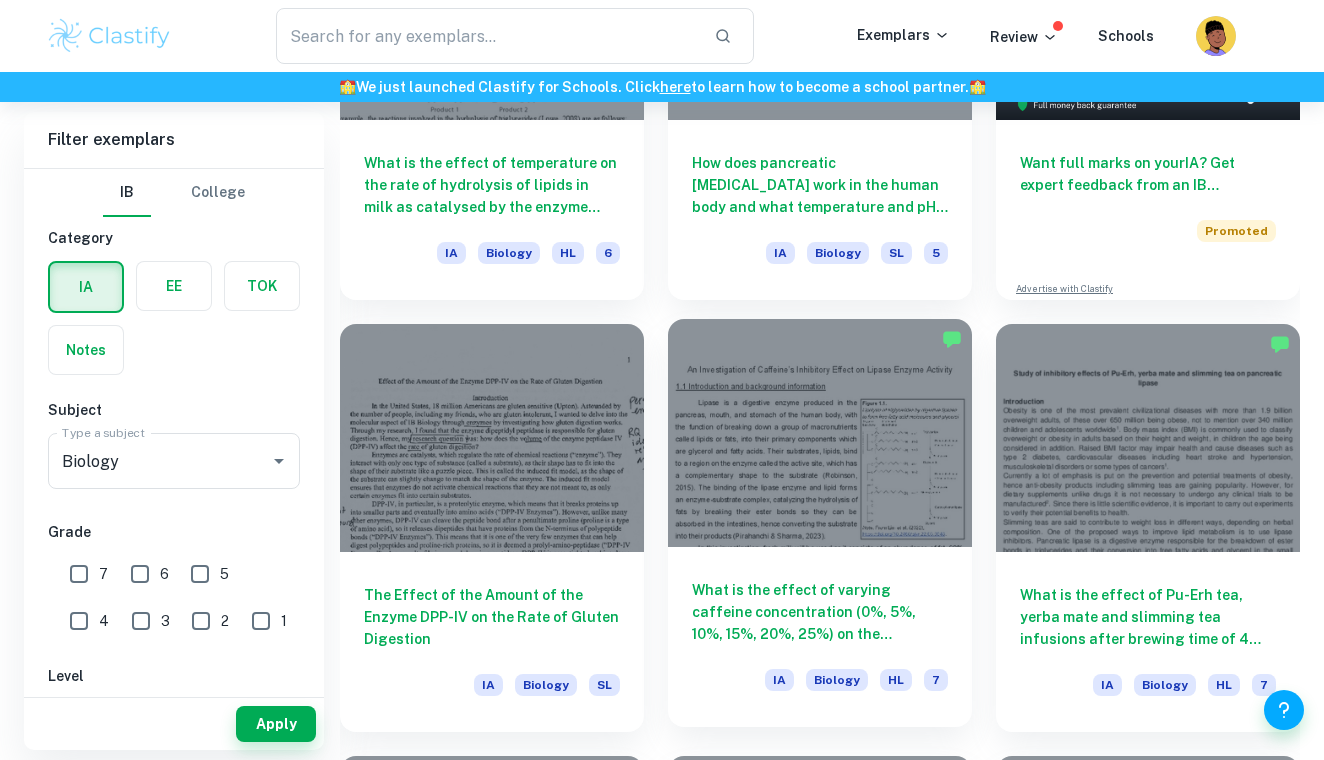 click at bounding box center (820, 433) 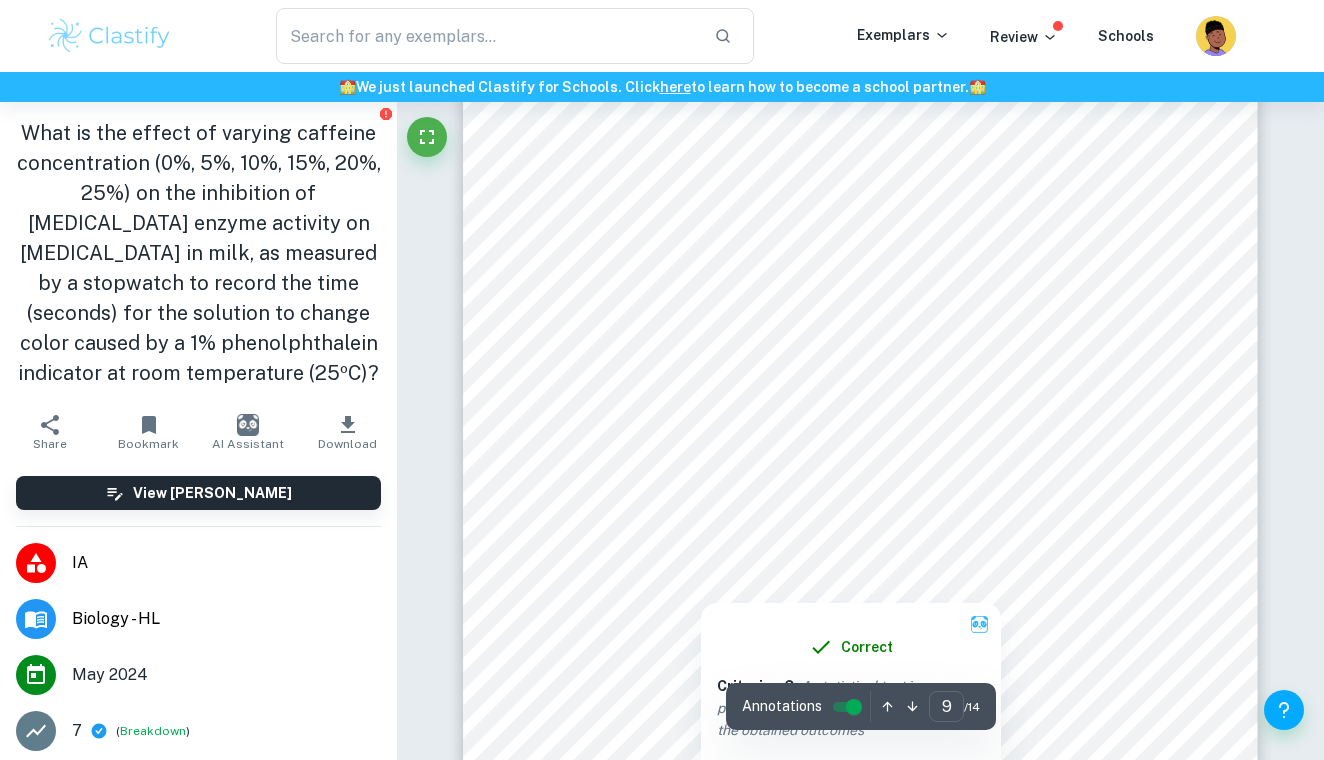 scroll, scrollTop: 9230, scrollLeft: 0, axis: vertical 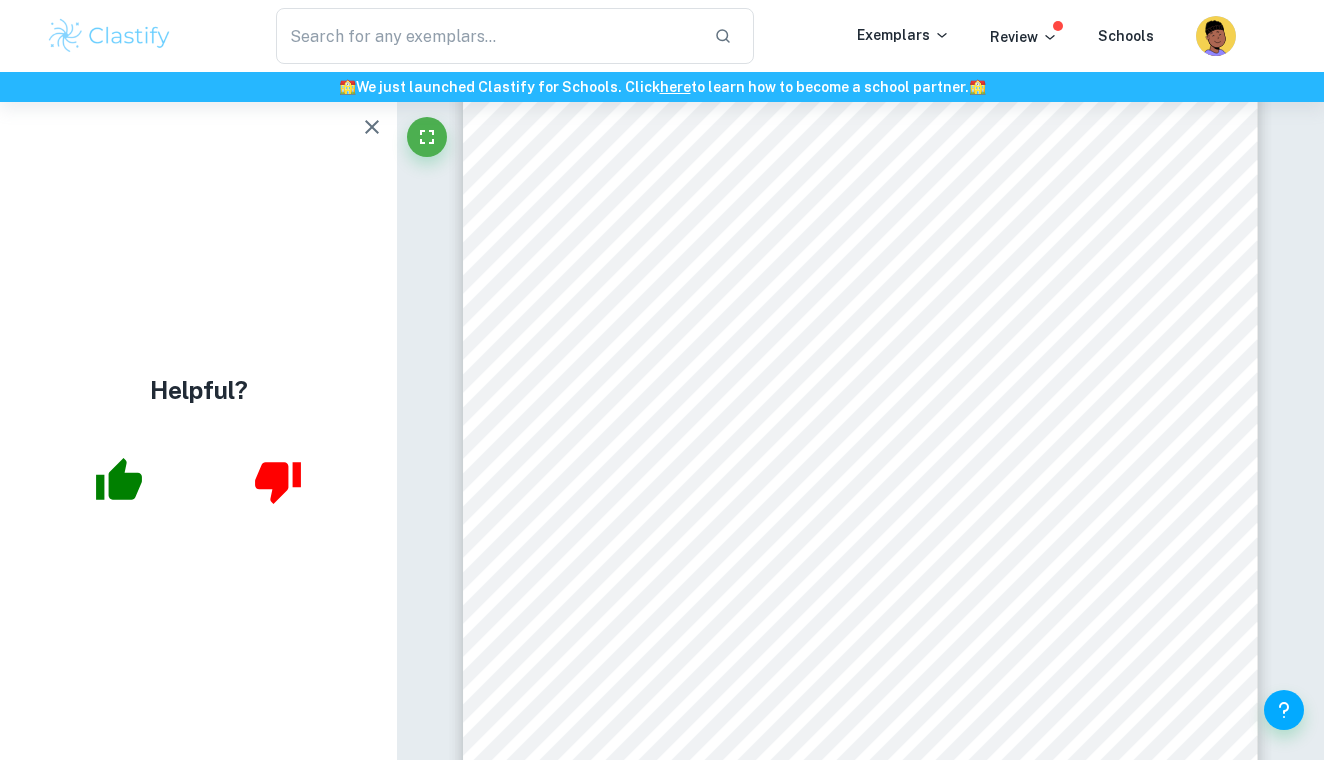 click on "4.3. Statistical analysis Due to the slight overlap in error bars in   Figure 4.1   between the data point at 20% caffeine concentration solution and 25% caffeine concentration solution, a paired t-Test was performed to determine whether there is a statistically significant difference between the average   time   it   takes   for   the   enzyme   to   break   down   the   substrate   at   these caffeine concentrations. 1.   Null hypothesis (H 0 ): There is no statistically significant difference present between the average time taken for the solution to turn from pink back to white at 20% and 25% caffeine concentration. 2.   Alternative hypothesis (H 1 ): There is a statistically significant difference present between the average time taken for the solution to turn from pink back to white at 20% and 25% caffeine concentration. Values from   Table 3.2   were used to generate the t-Test results shown in   Table 4.1 . The alpha value used to compare with the P value   If P value   value   is more than the" at bounding box center (860, 638) 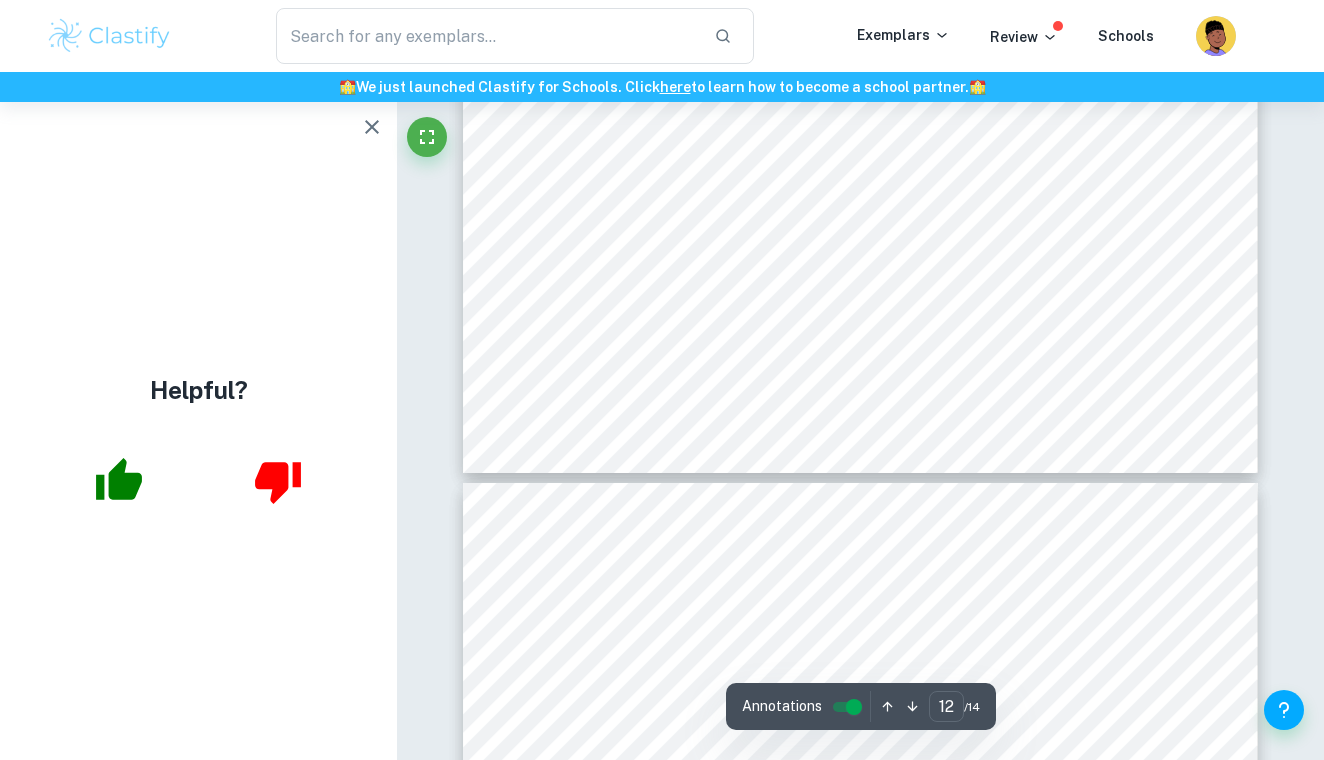 scroll, scrollTop: 12516, scrollLeft: 0, axis: vertical 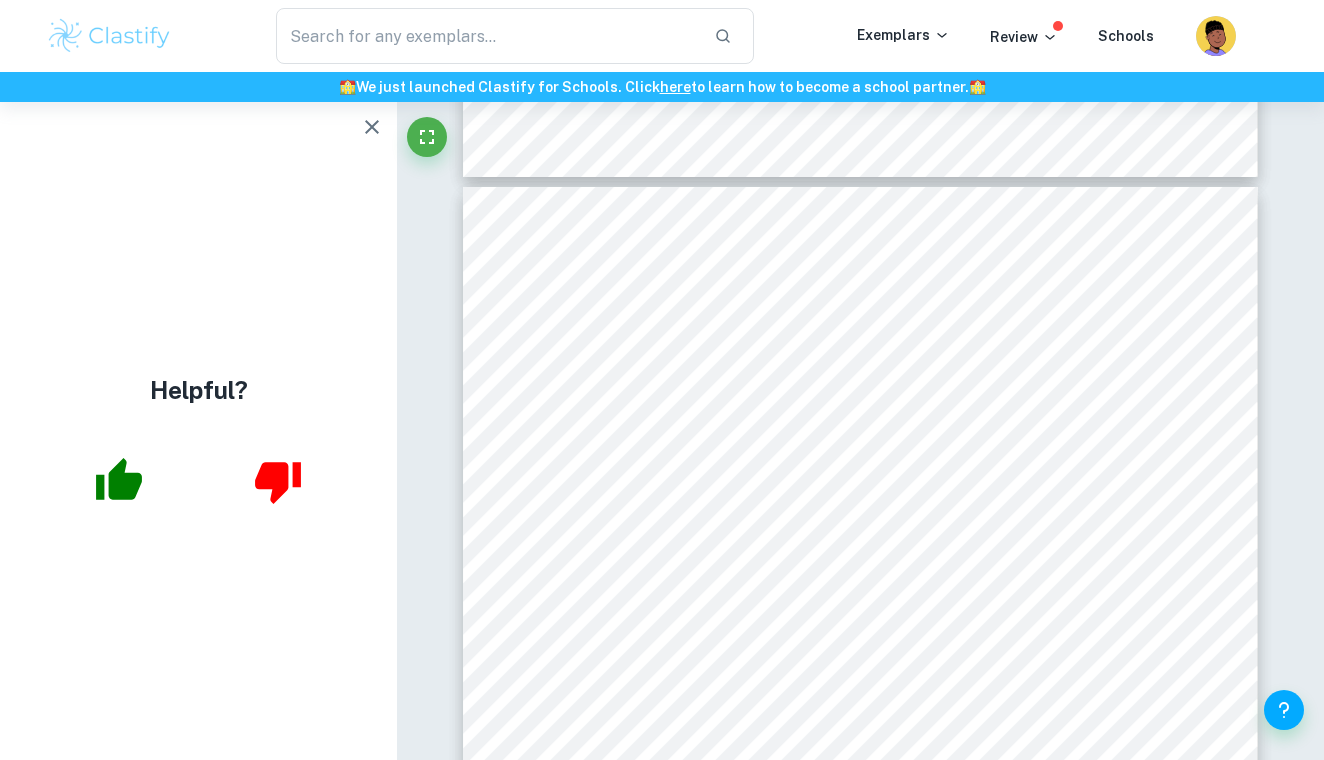 click on "Random error - method of measuring the speed of reaction The method of measuring the time taken for each solution to turn from pink to white may be considered to be less accurate due to human errors. This method requires the person conducting the experiment to make their own judgment of when the solution has fully changed color based on eyesight. Therefore the uncertainty is relatively higher. A pH probe could be used in the future to quantitively measure the initial and final pH level of the solutions to determine the time of reaction instead, while the phenolphthalein indicator can be used to qualitatively observe the change in pH. Another possible method could be the use of titration to determine the amount of fatty acids released in the hydrolysis of [MEDICAL_DATA] in milk by [MEDICAL_DATA]. A sample would be titrated with an alkaline base such as NaOH, with the presence of a phenolphthalein indicator to show the endpoint ([PERSON_NAME] et al., 2012). 7. Extension 12 of 14" at bounding box center [860, 748] 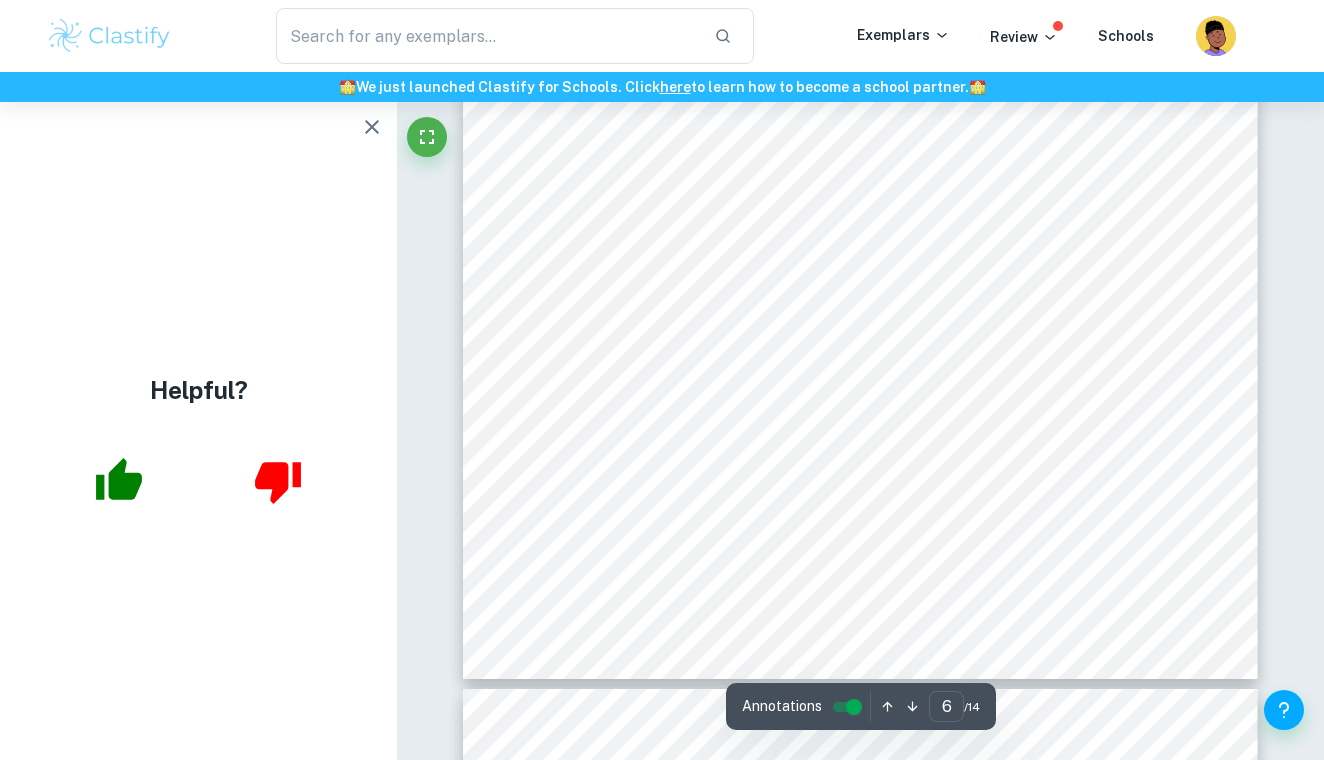 scroll, scrollTop: 6355, scrollLeft: 0, axis: vertical 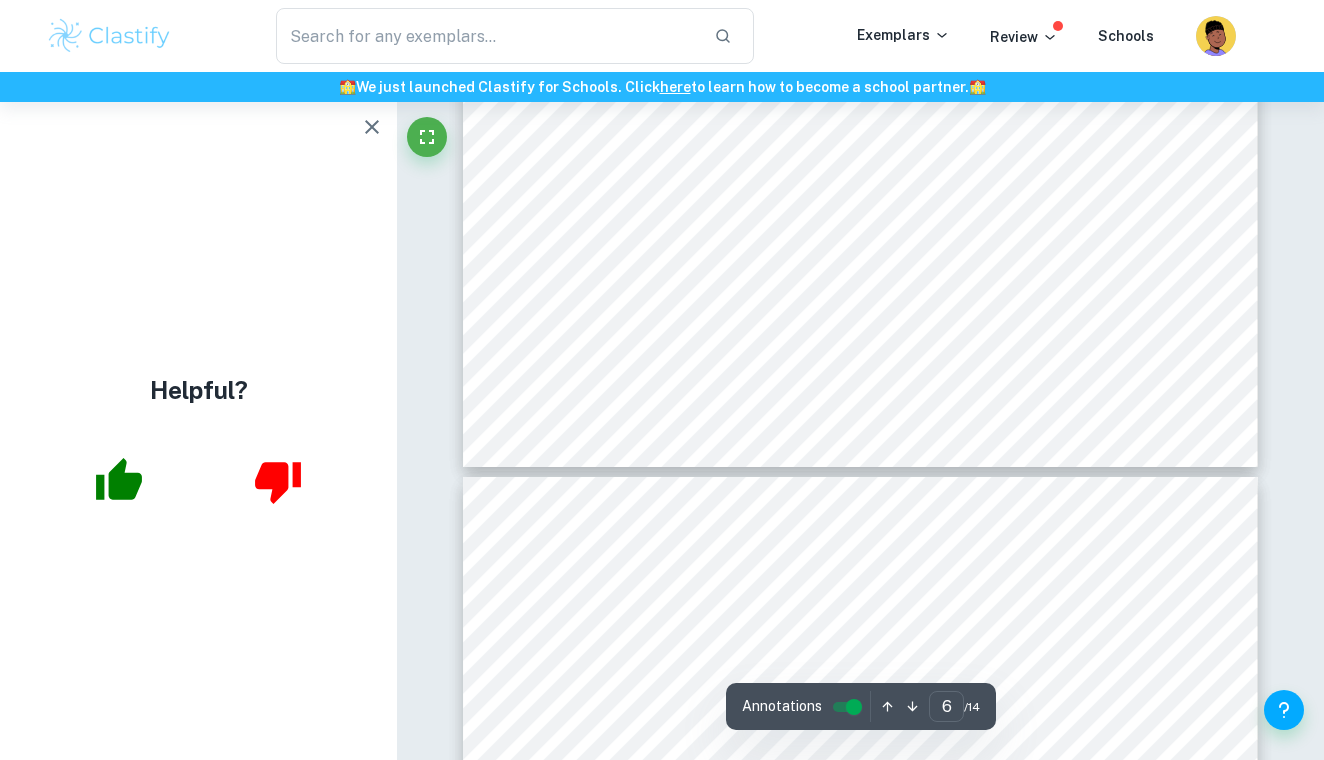 type on "7" 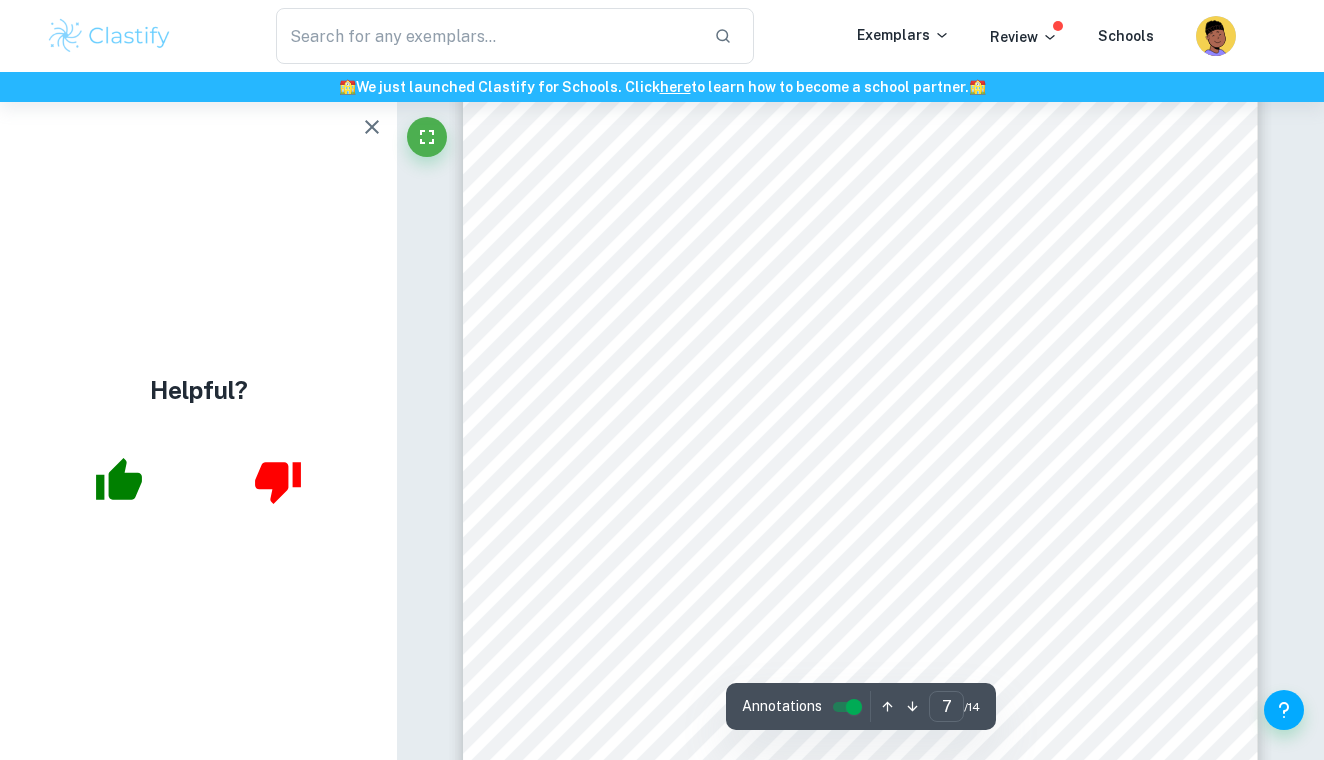 scroll, scrollTop: 7001, scrollLeft: 0, axis: vertical 